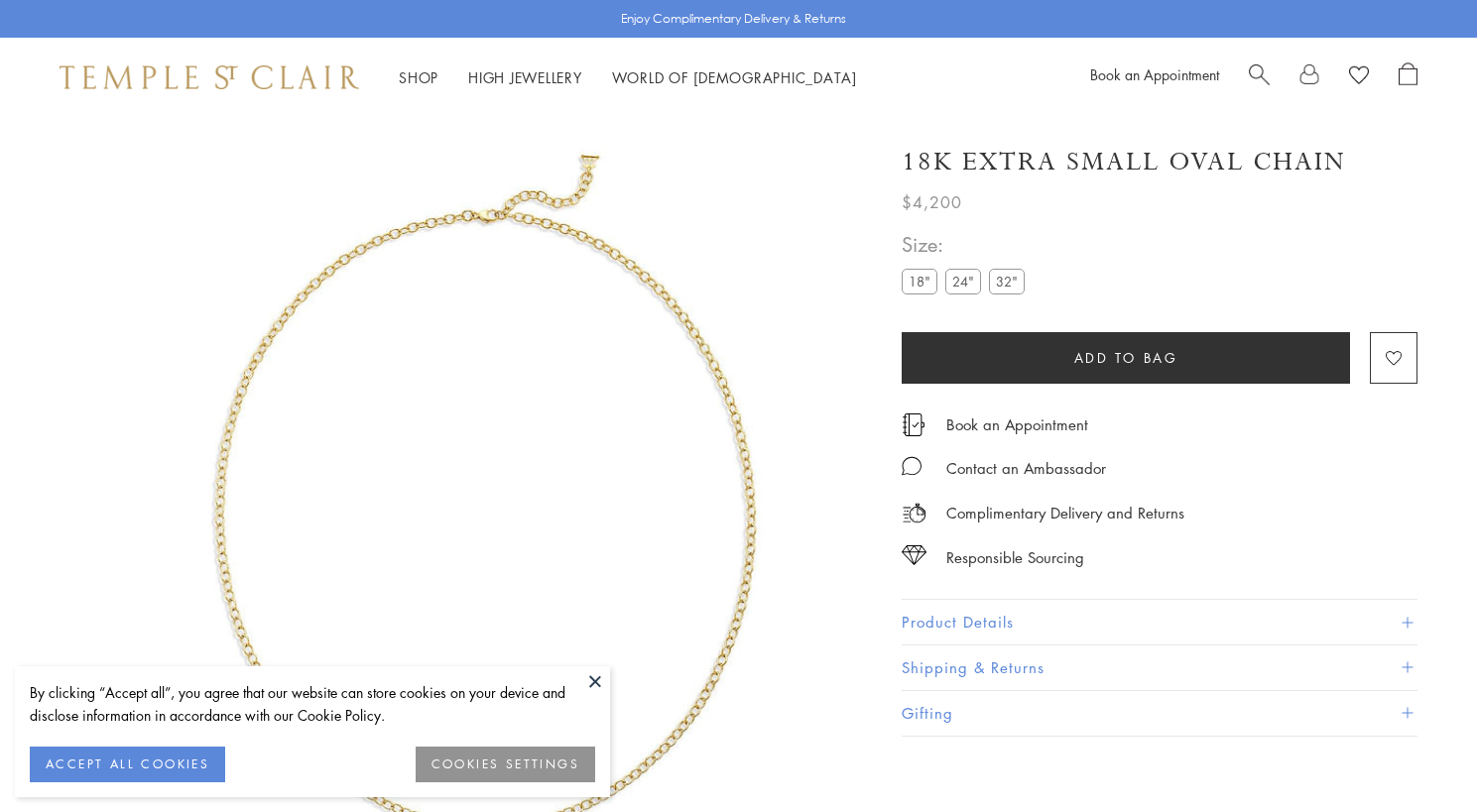 scroll, scrollTop: 1512, scrollLeft: 0, axis: vertical 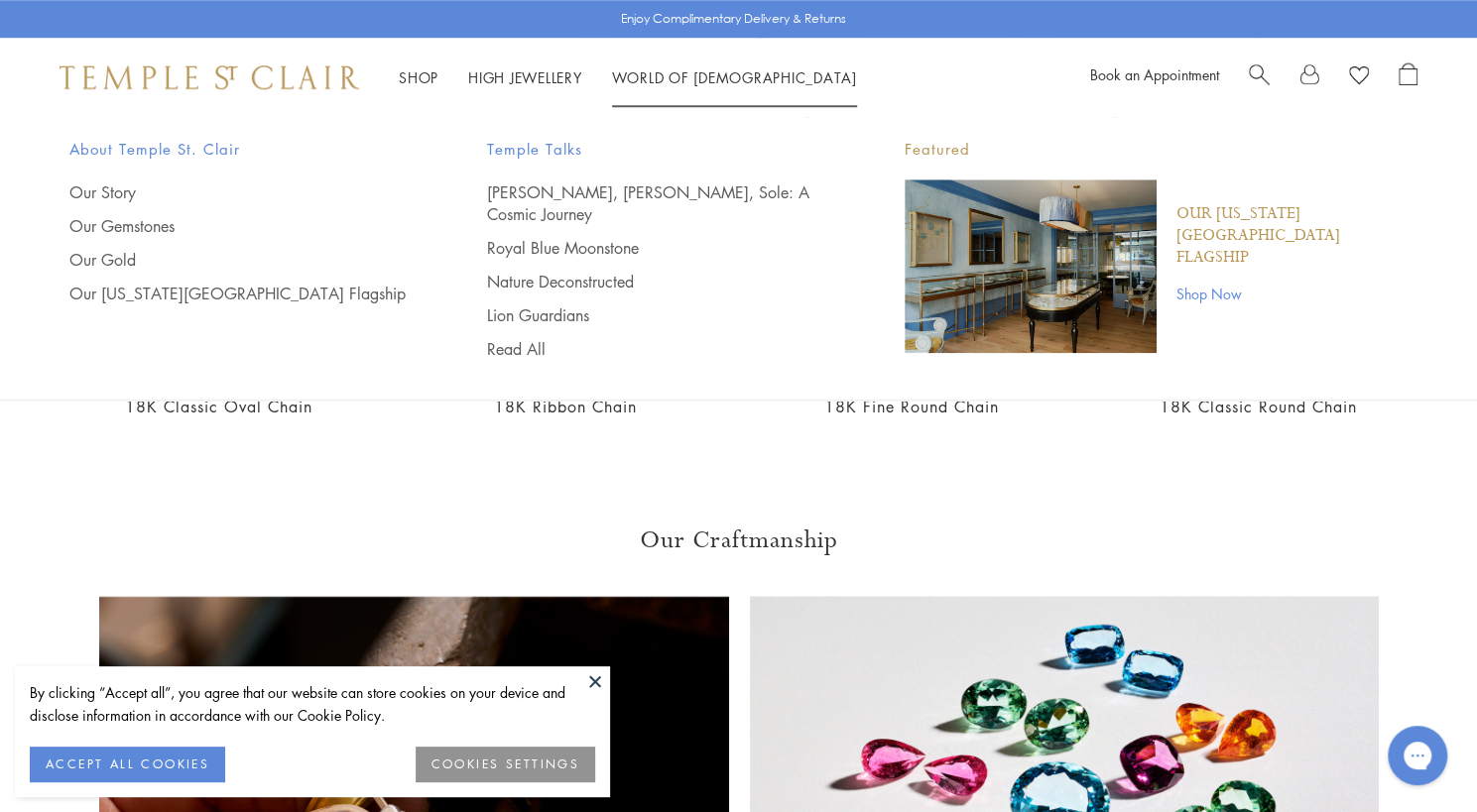 click at bounding box center (1259, 72) 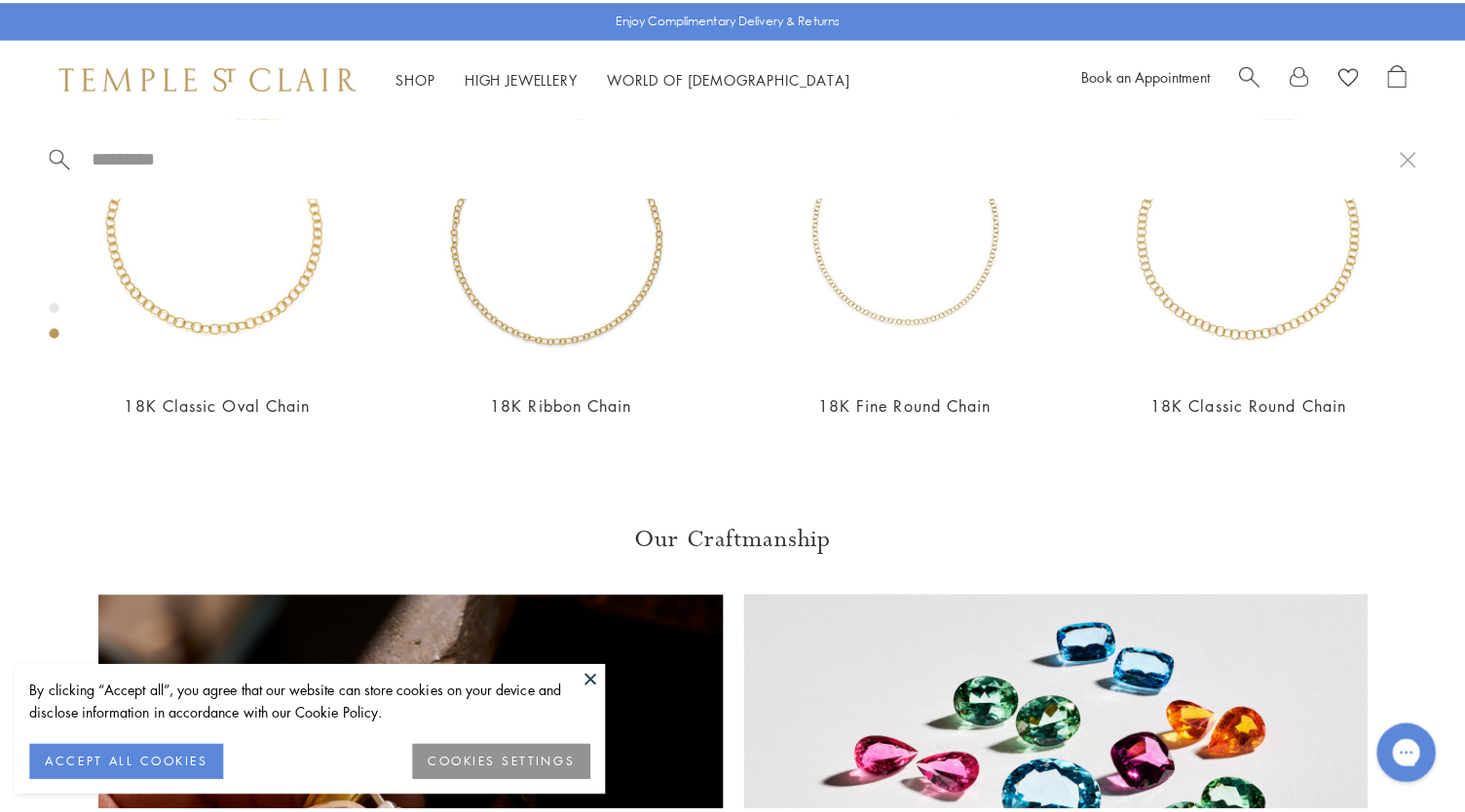 scroll, scrollTop: 979, scrollLeft: 0, axis: vertical 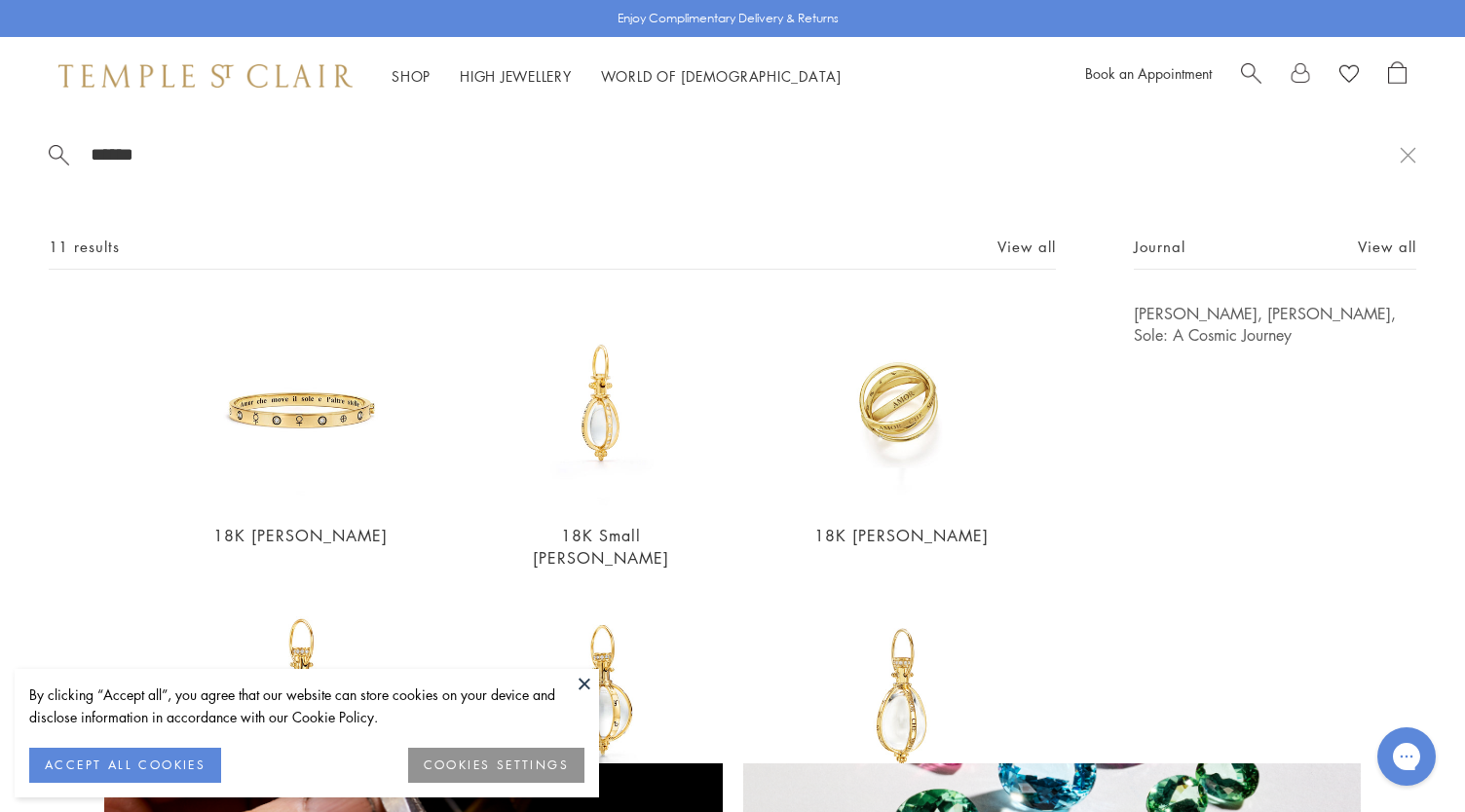 click at bounding box center (1251, 71) 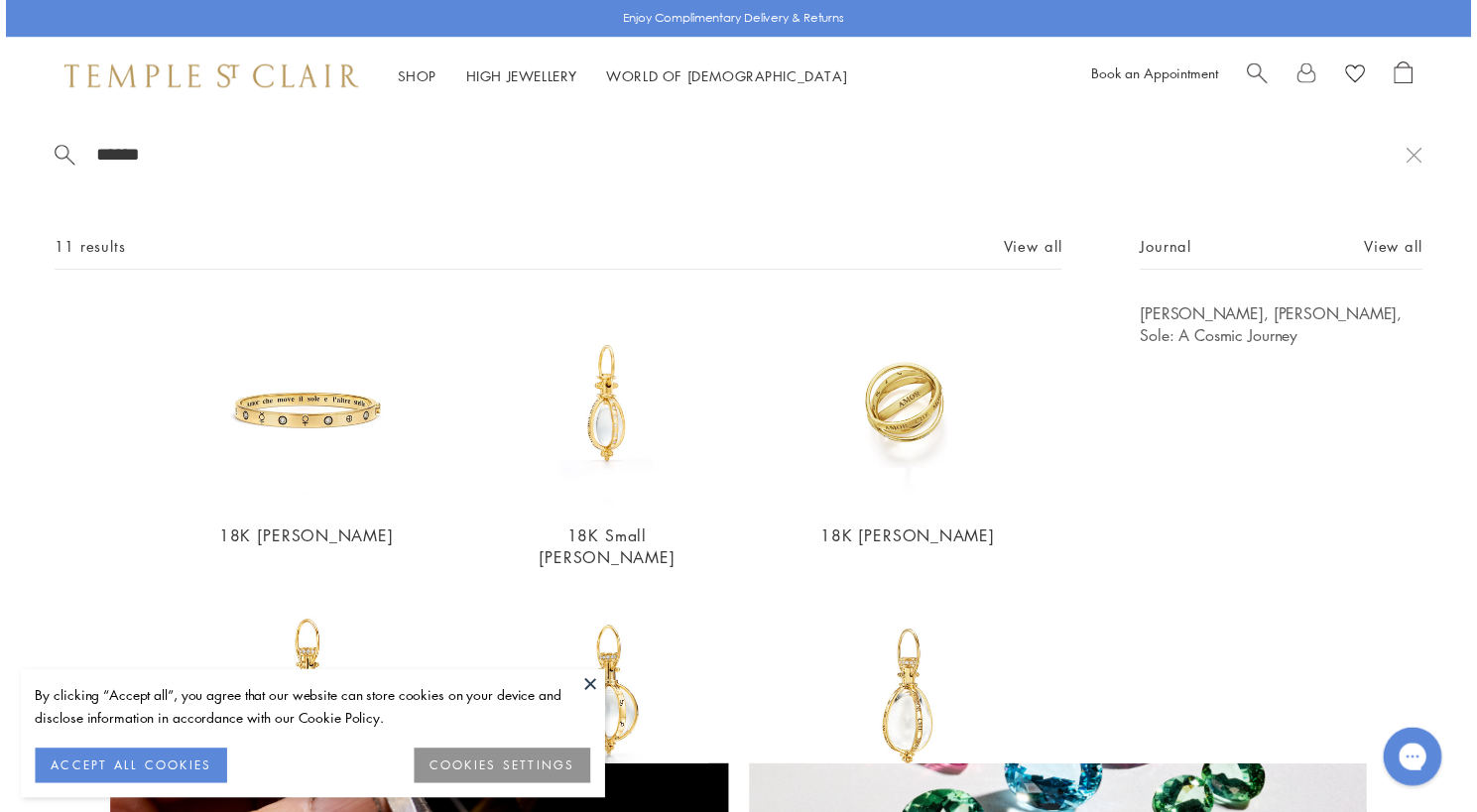 scroll, scrollTop: 982, scrollLeft: 0, axis: vertical 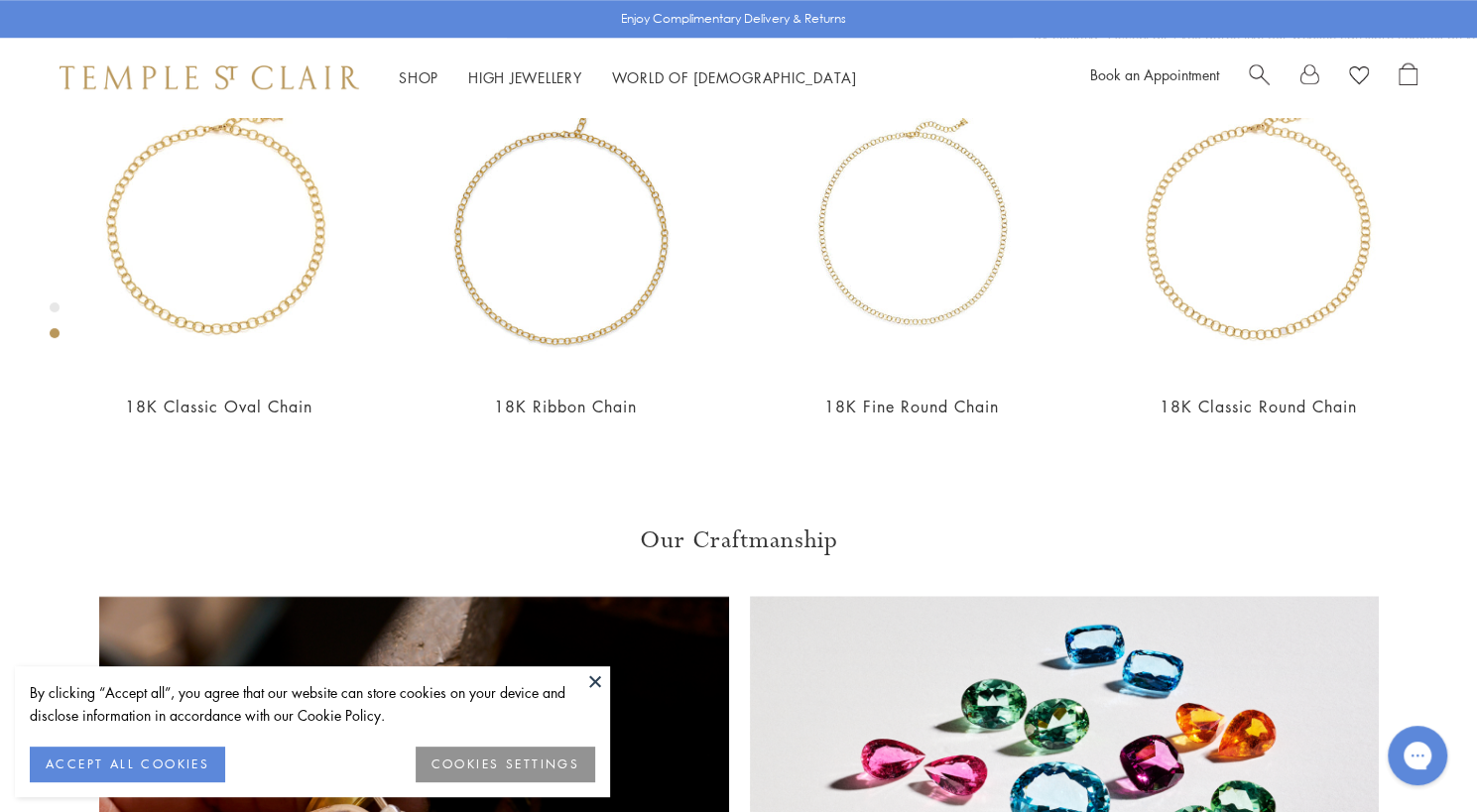 click at bounding box center [1333, 77] 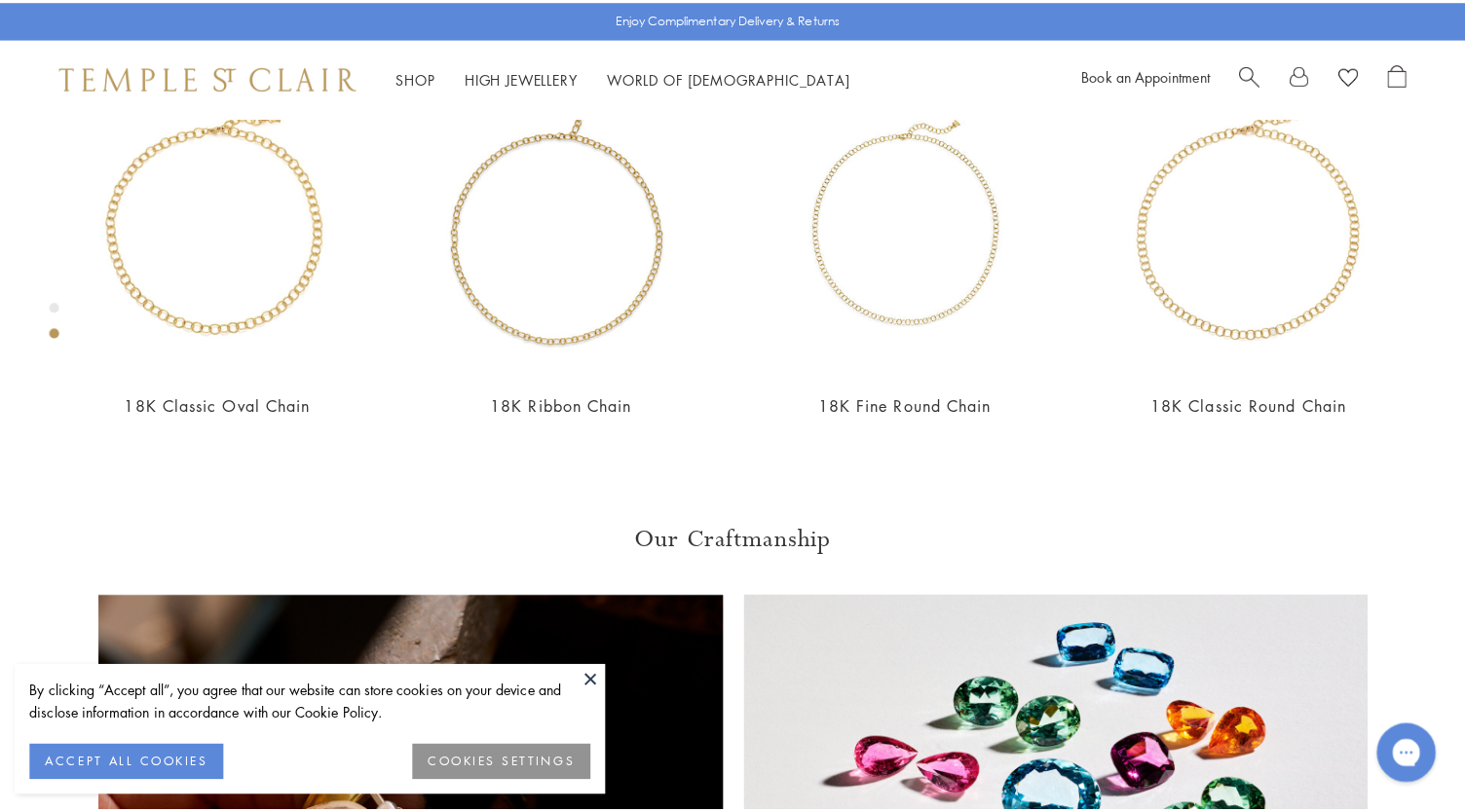 scroll, scrollTop: 979, scrollLeft: 0, axis: vertical 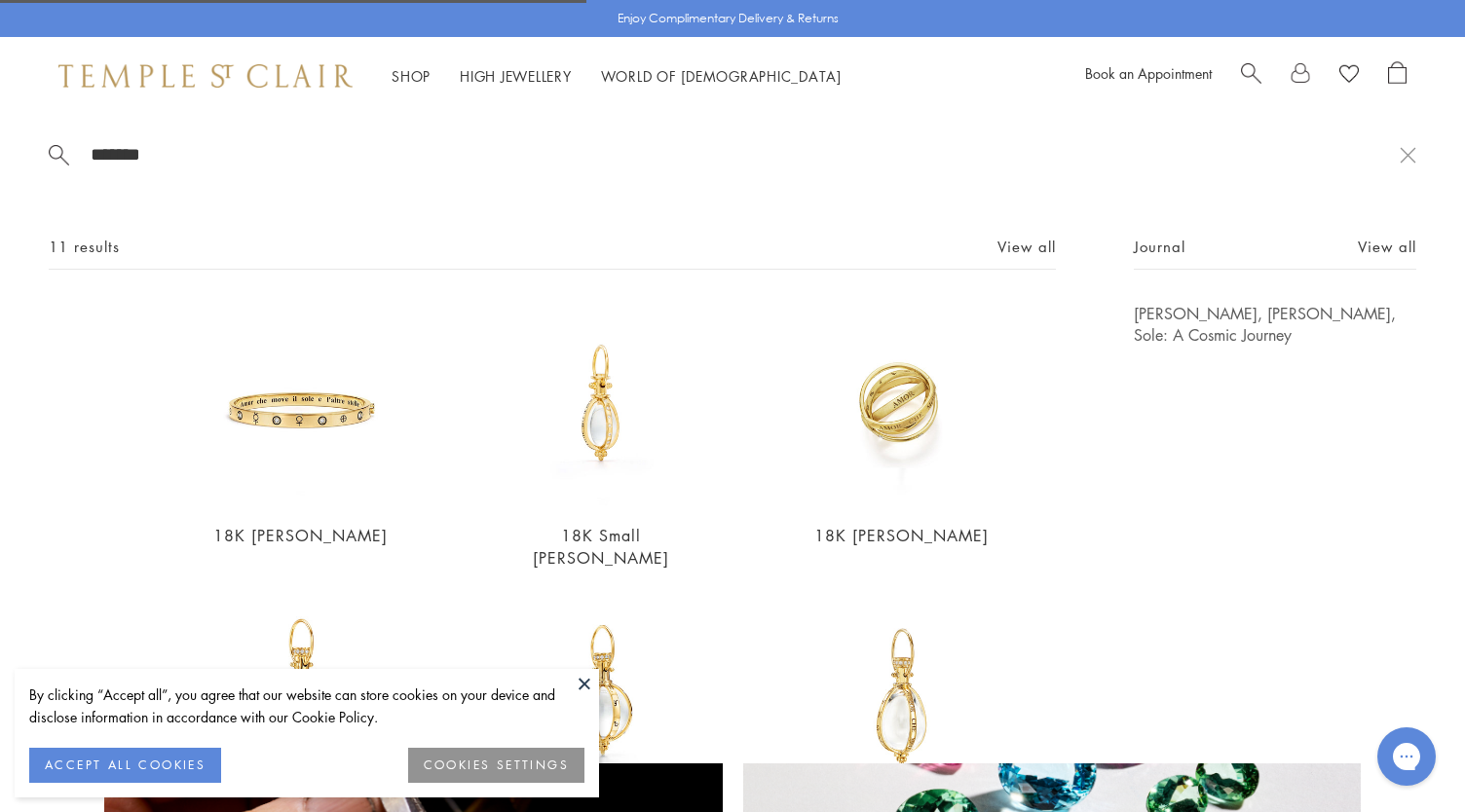 type on "******" 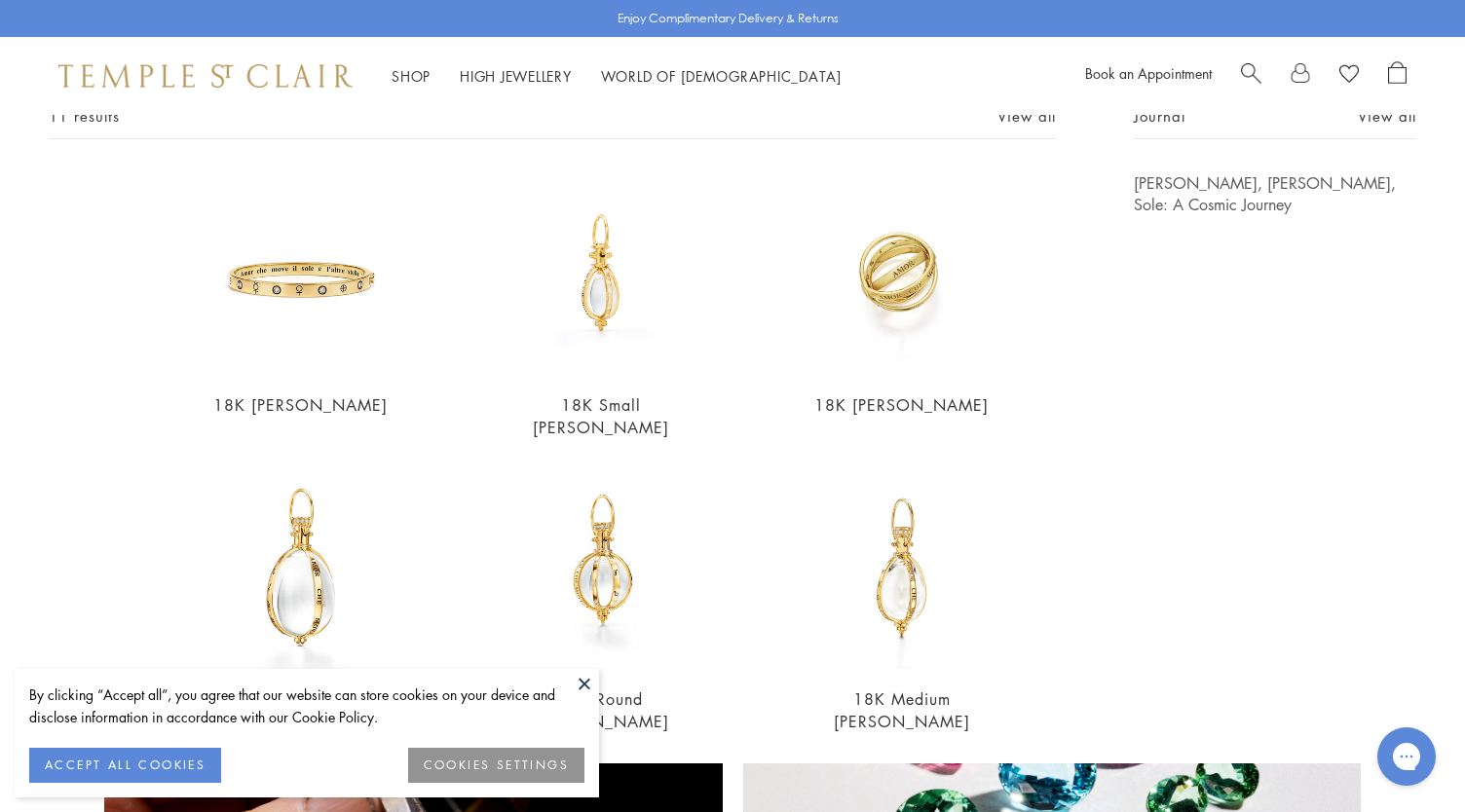 scroll, scrollTop: 134, scrollLeft: 0, axis: vertical 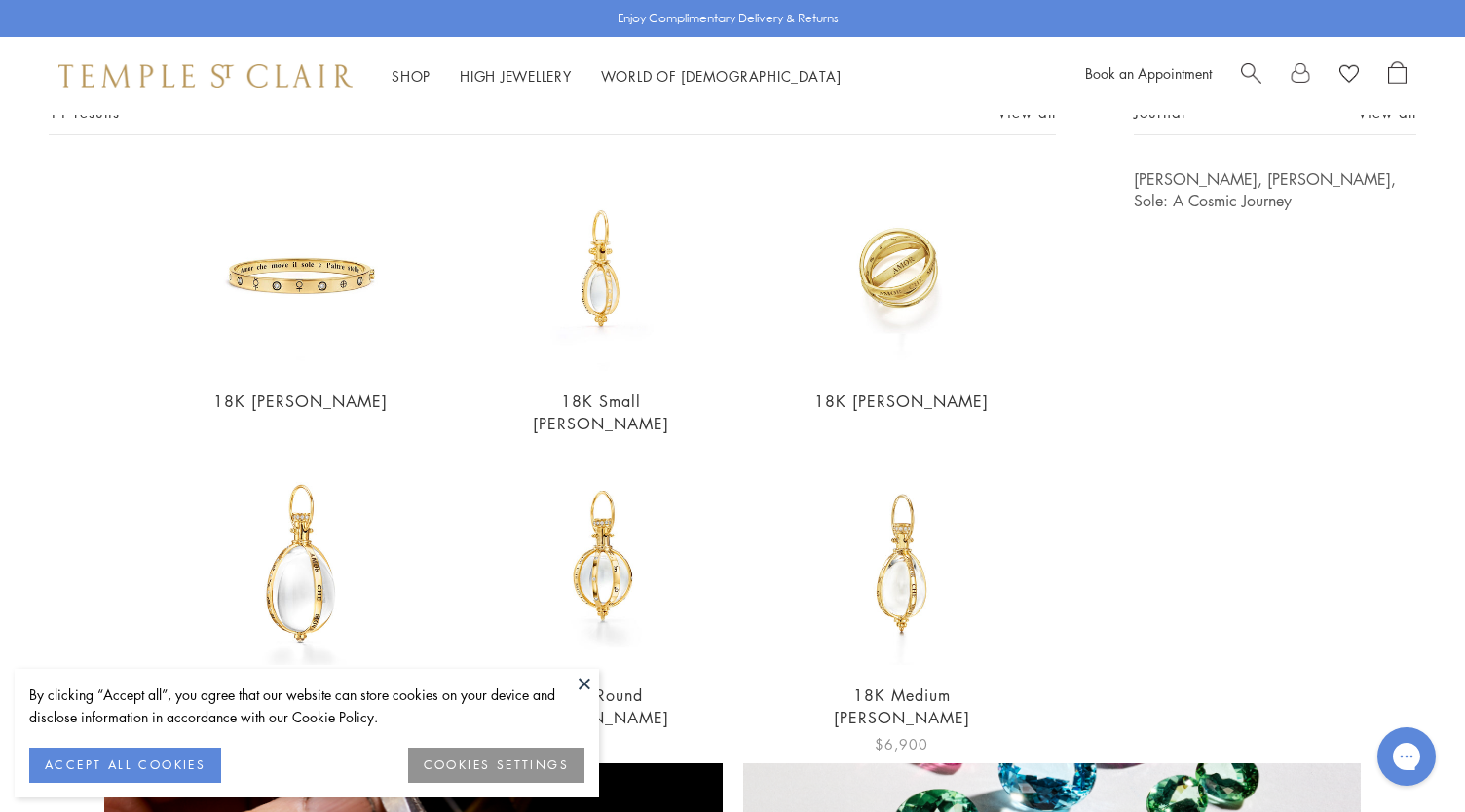 click at bounding box center (901, 563) 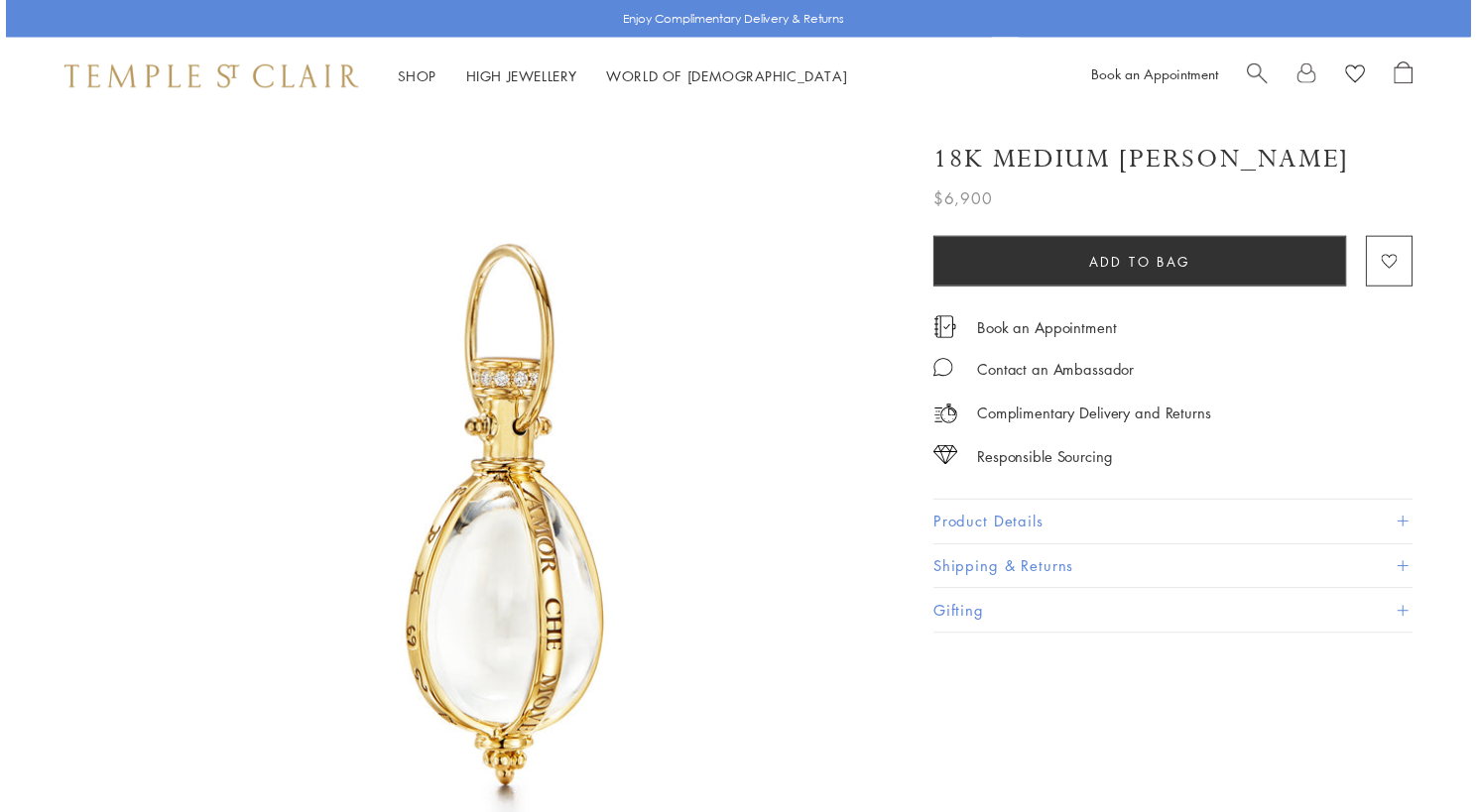scroll, scrollTop: 0, scrollLeft: 0, axis: both 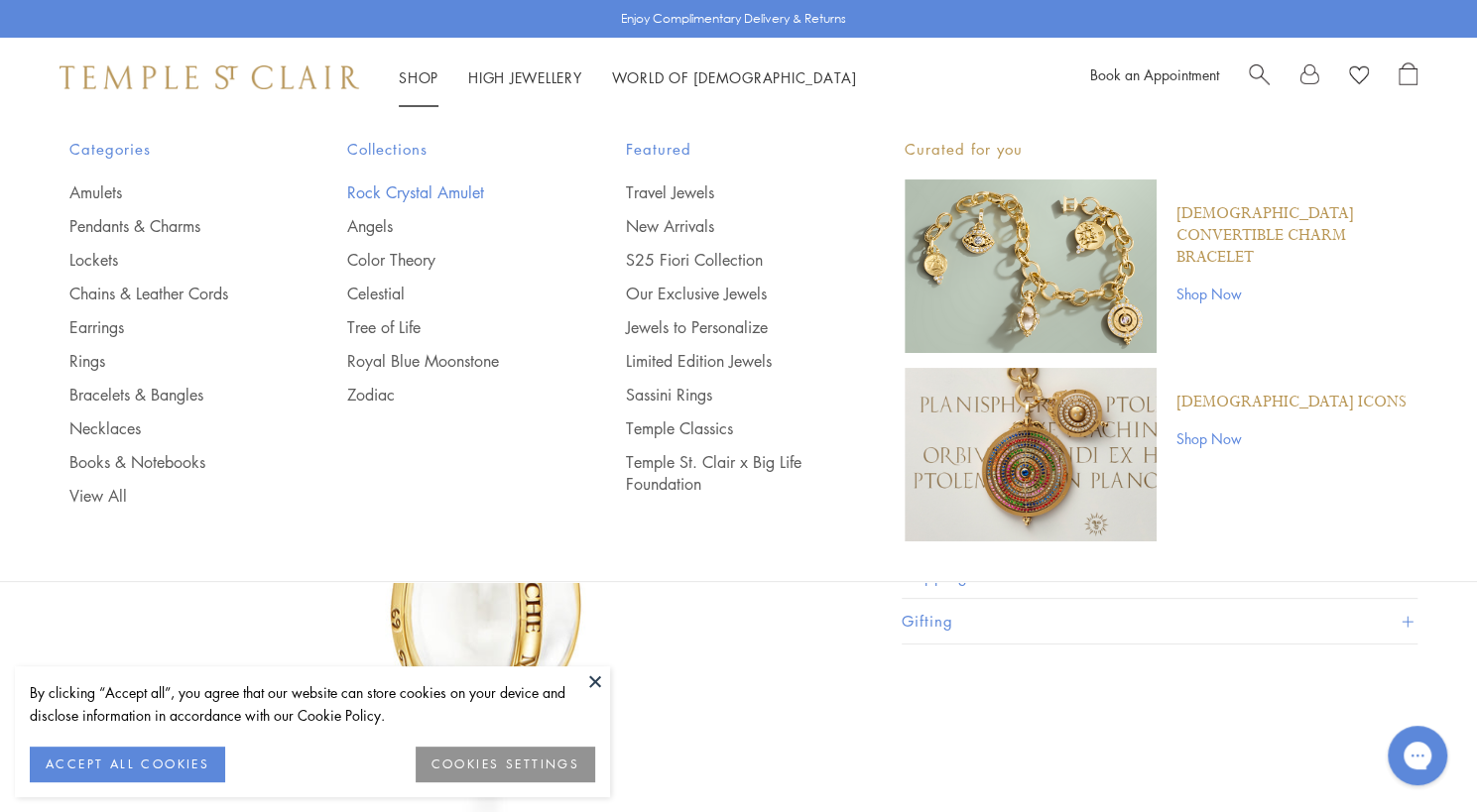 click on "Rock Crystal Amulet" at bounding box center [446, 192] 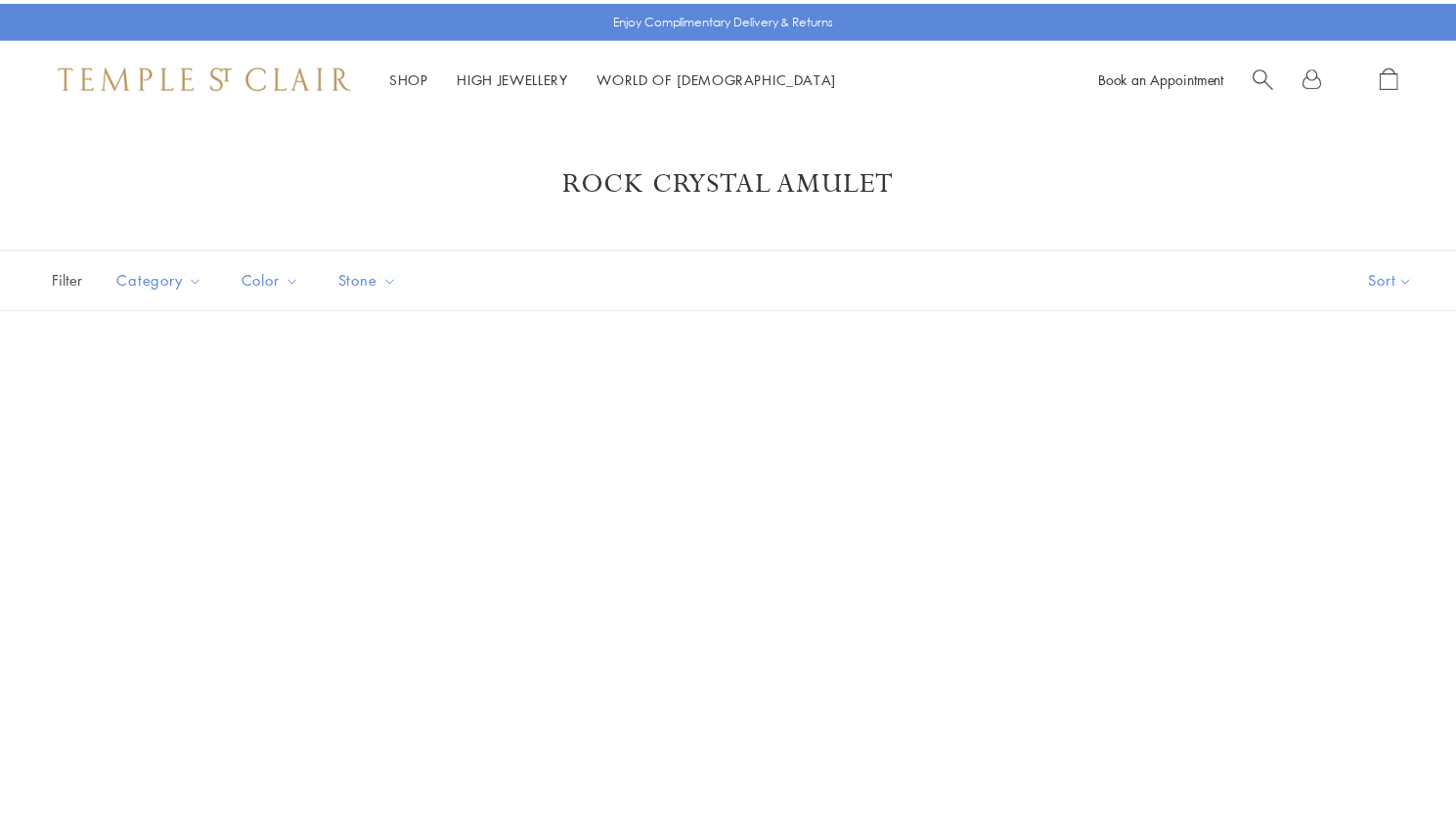 scroll, scrollTop: 0, scrollLeft: 0, axis: both 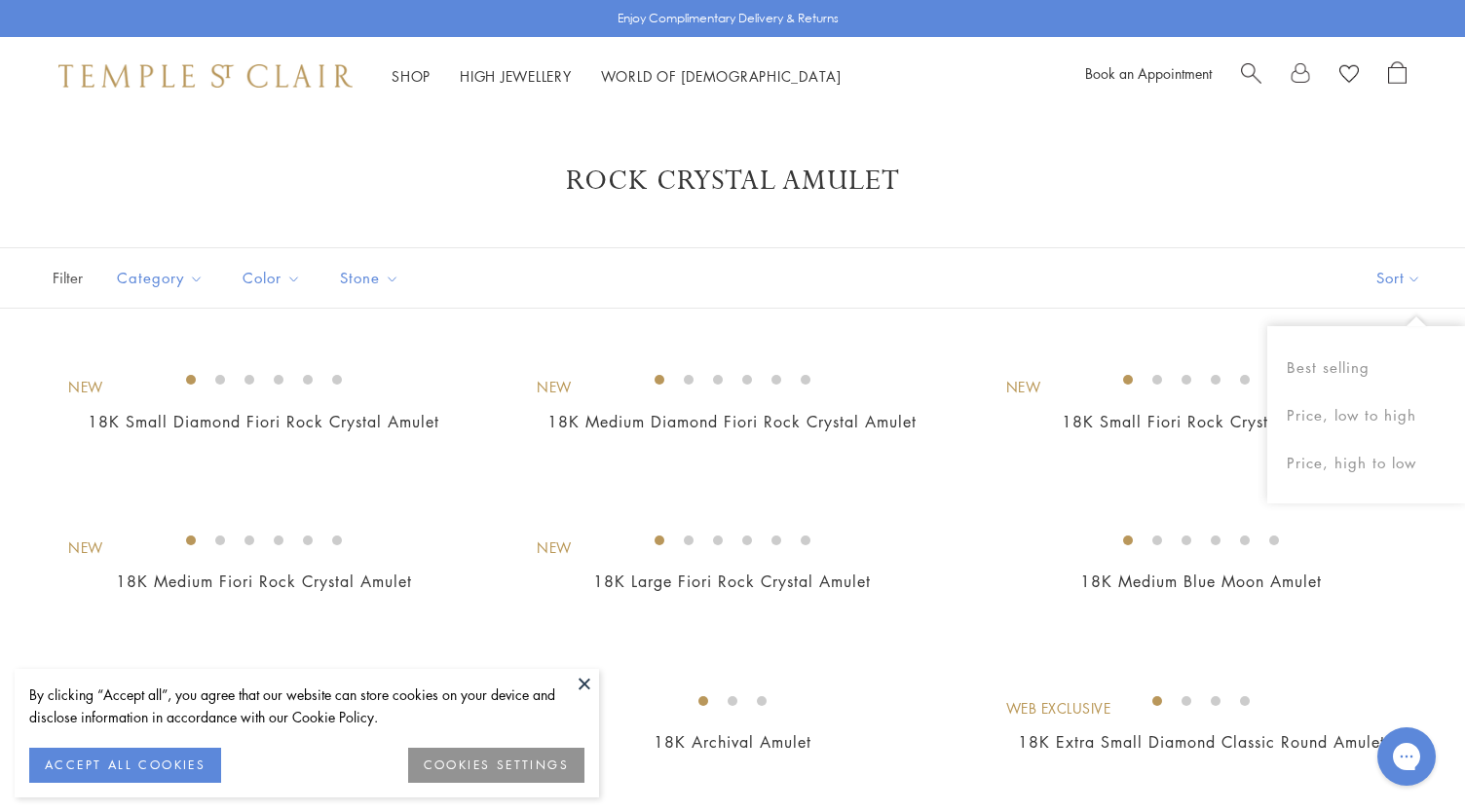 click on "Sort" at bounding box center [1399, 277] 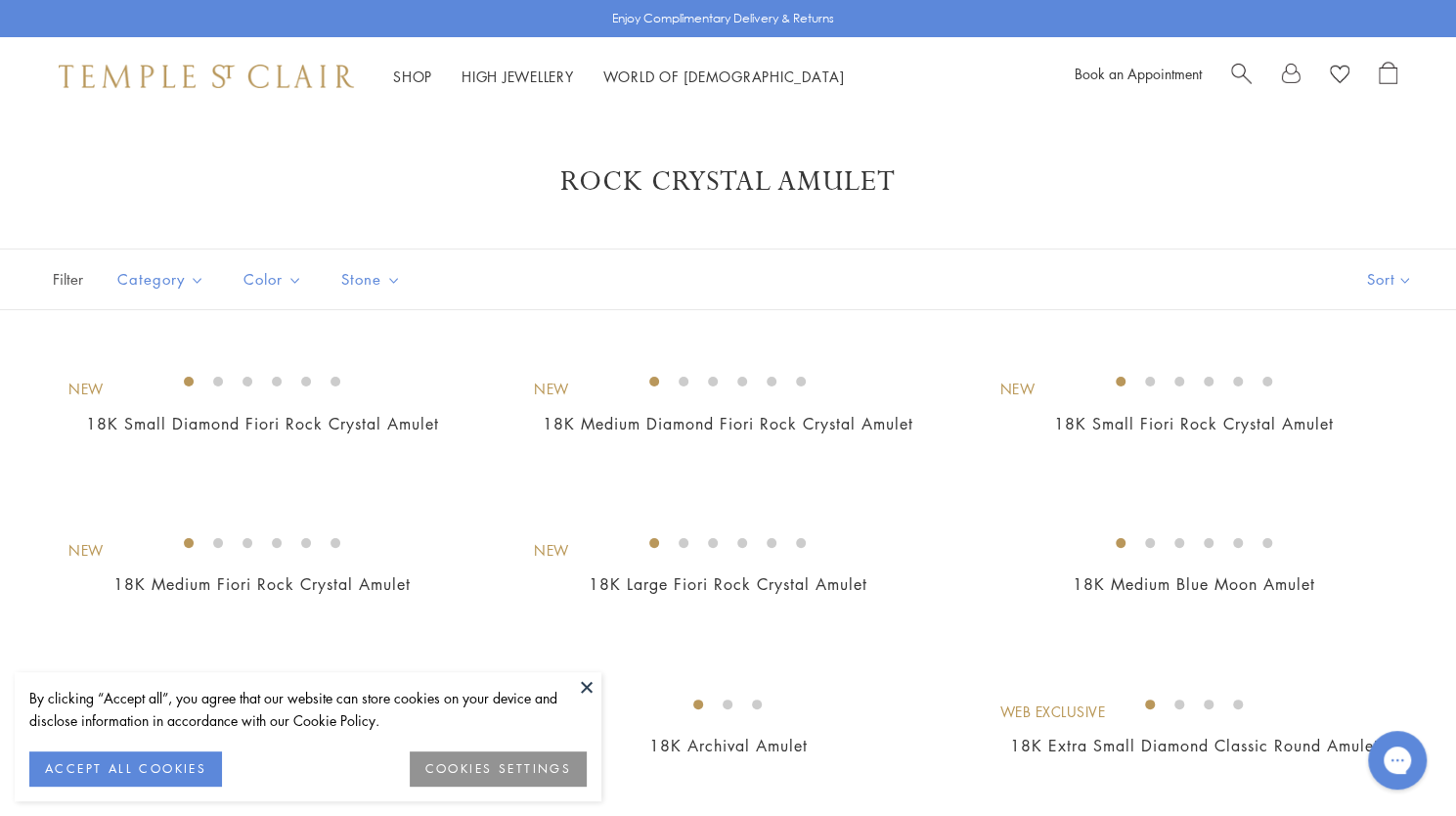 click on "Sort" at bounding box center (1390, 279) 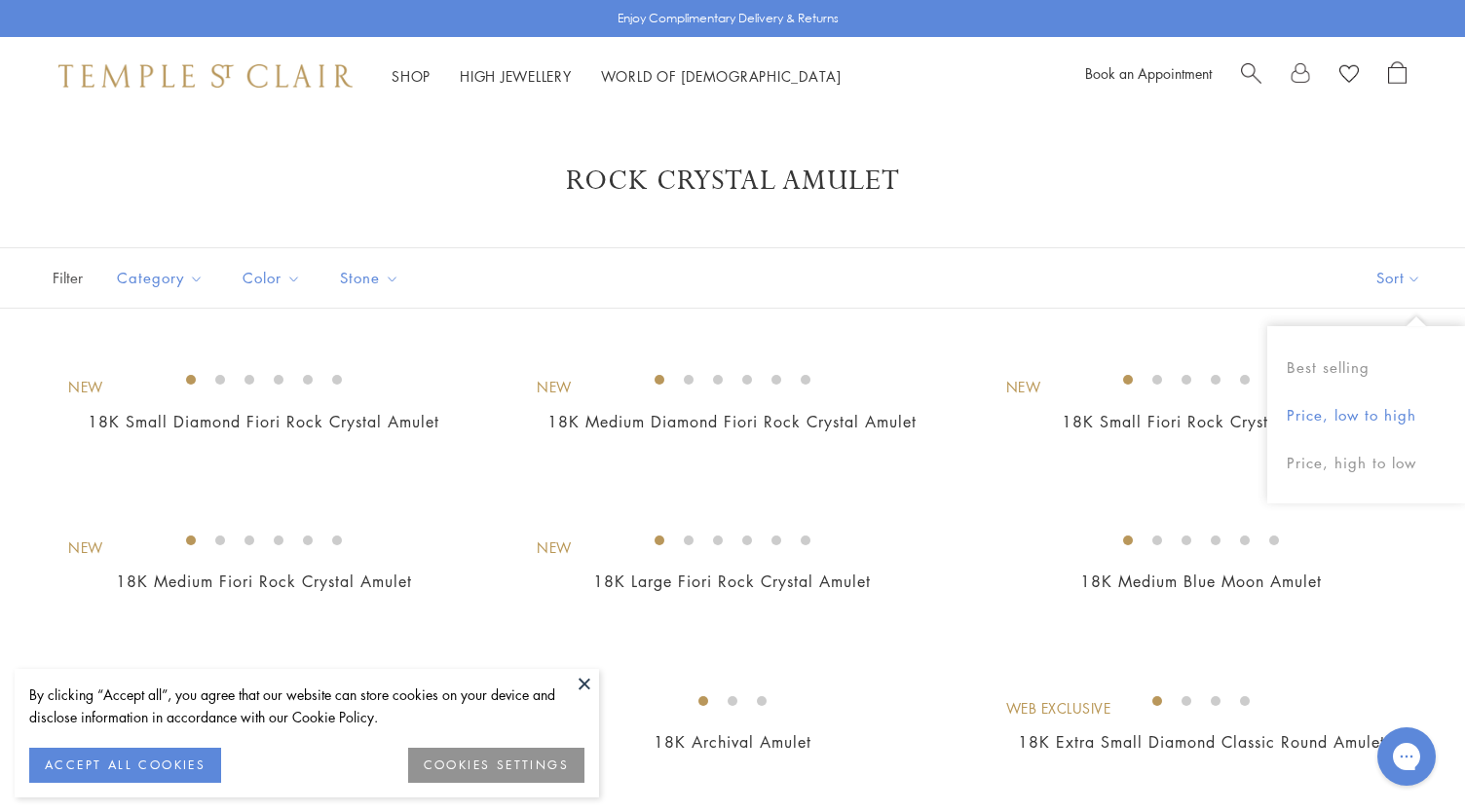click on "Price, low to high" at bounding box center [1366, 415] 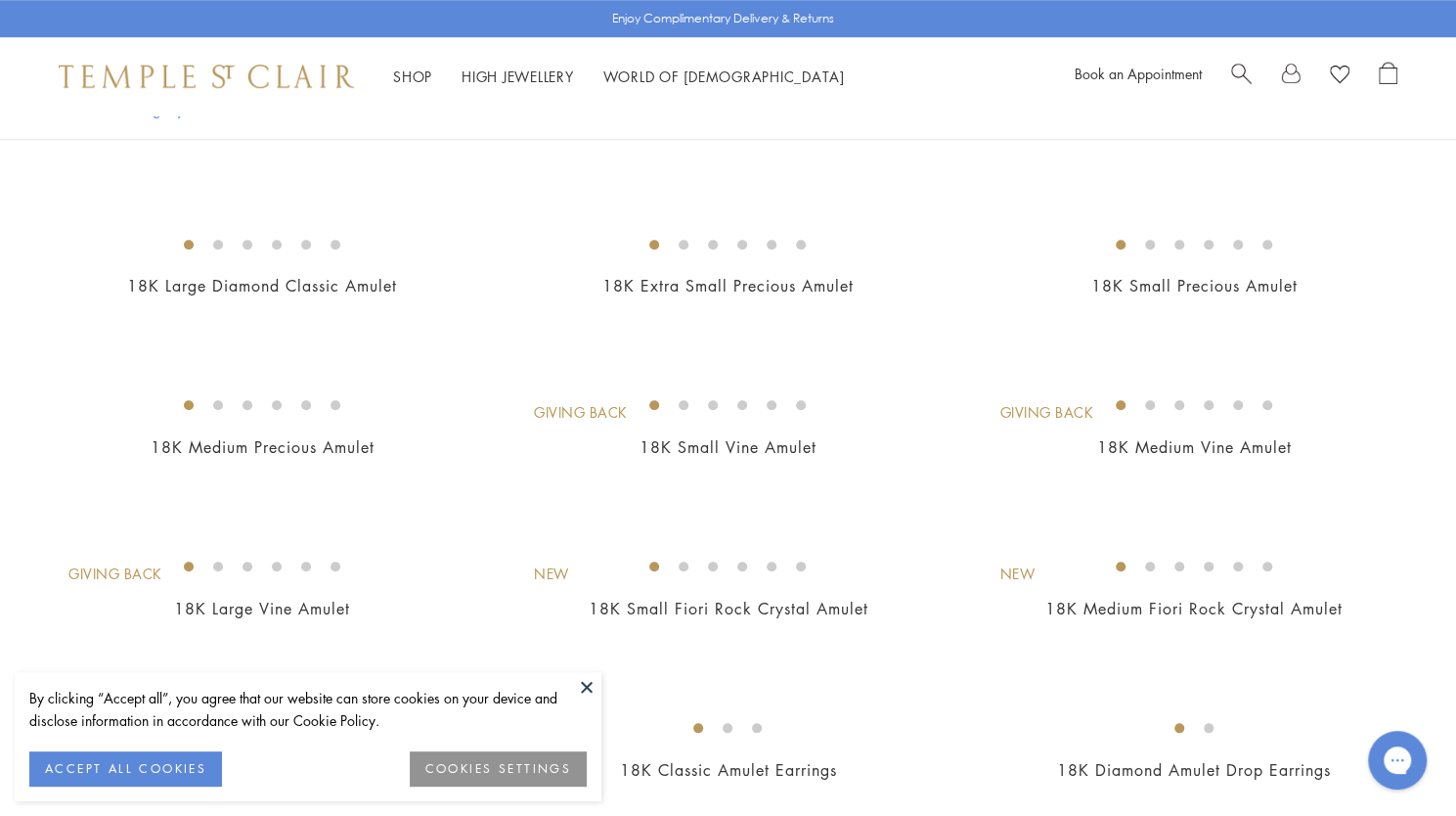 scroll, scrollTop: 791, scrollLeft: 0, axis: vertical 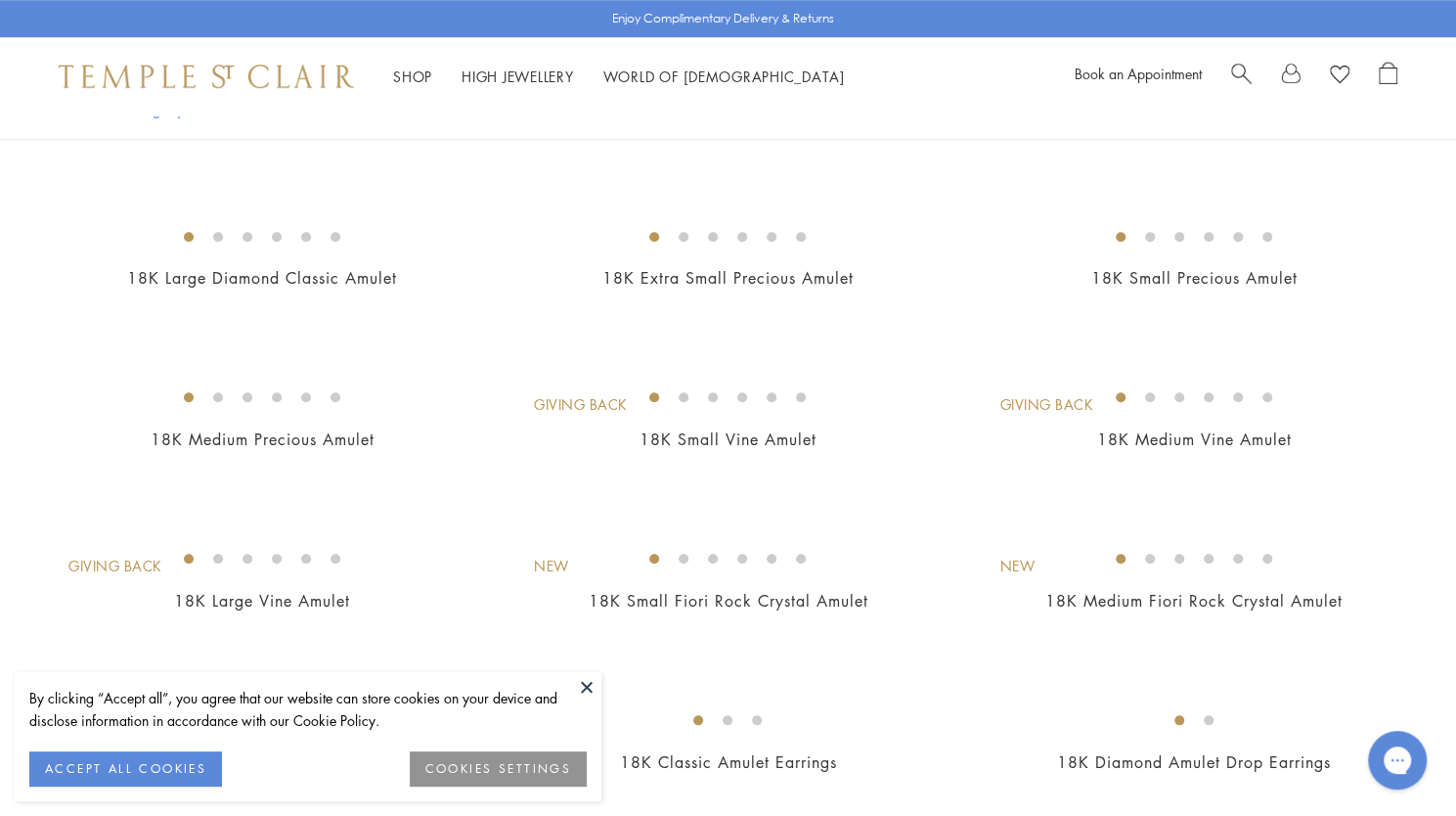click on "18K Small Original Rock Crystal Amulet" at bounding box center [262, -206] 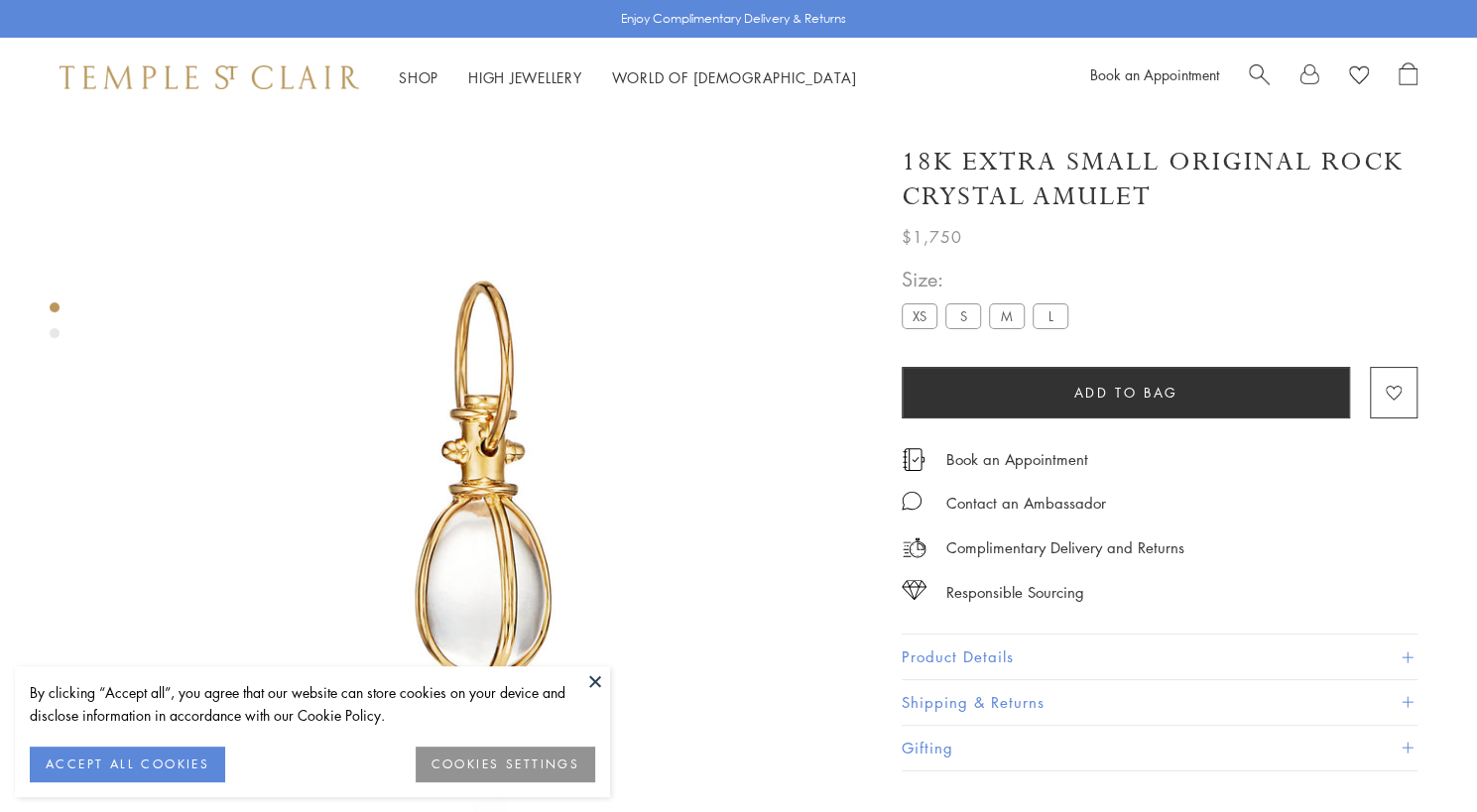 scroll, scrollTop: 117, scrollLeft: 0, axis: vertical 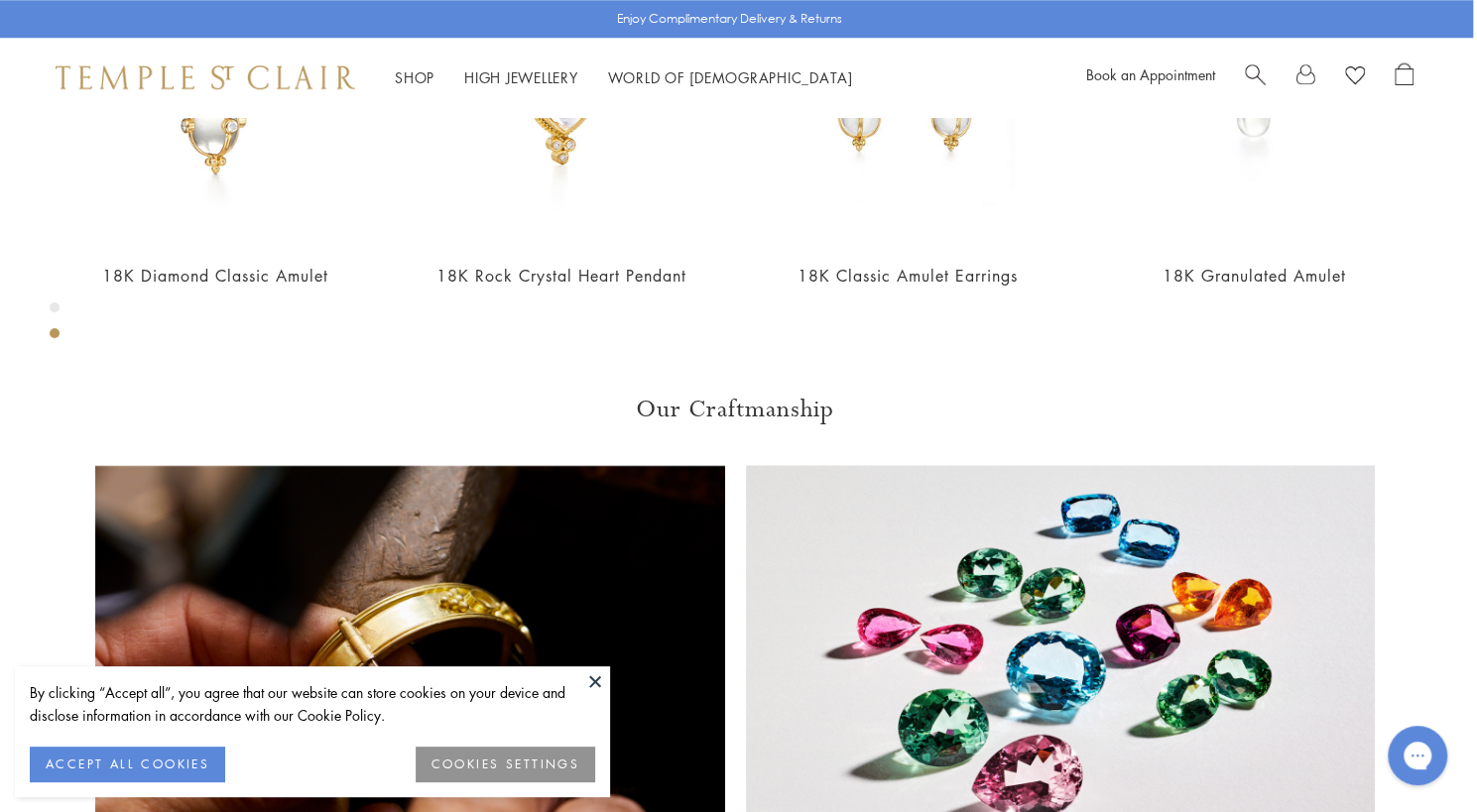 click on "S" at bounding box center [959, -654] 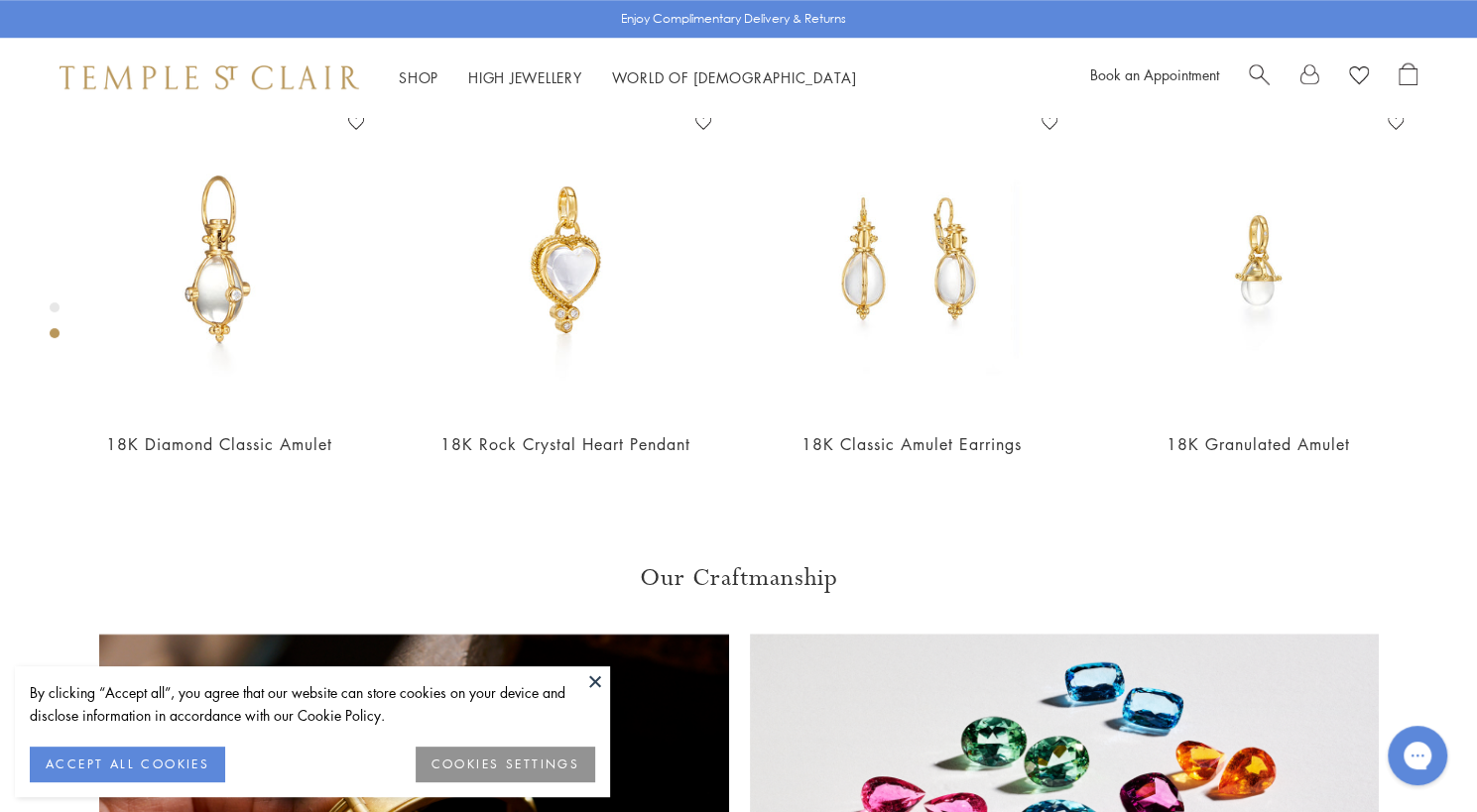 scroll, scrollTop: 933, scrollLeft: 0, axis: vertical 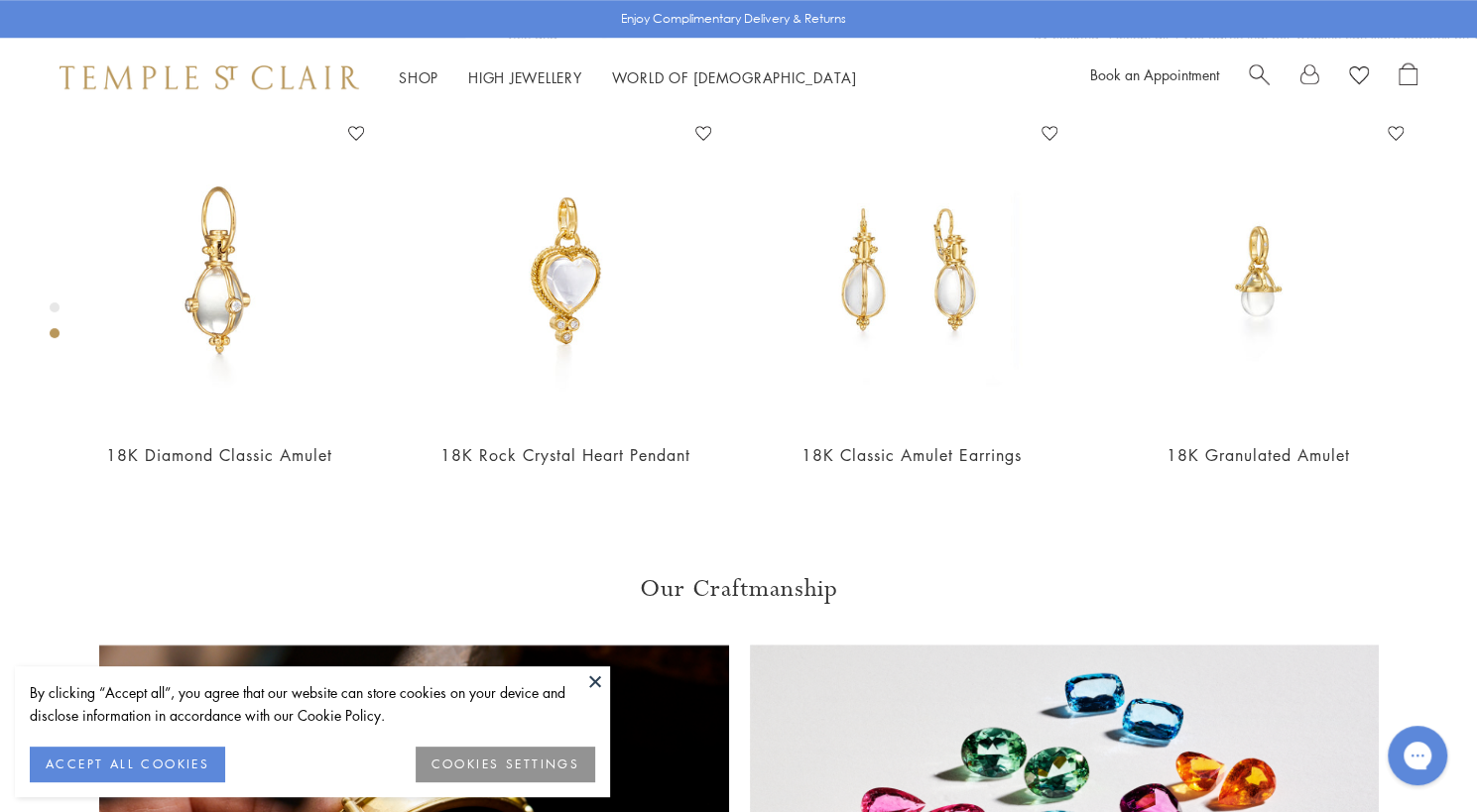 click on "M" at bounding box center (1007, -475) 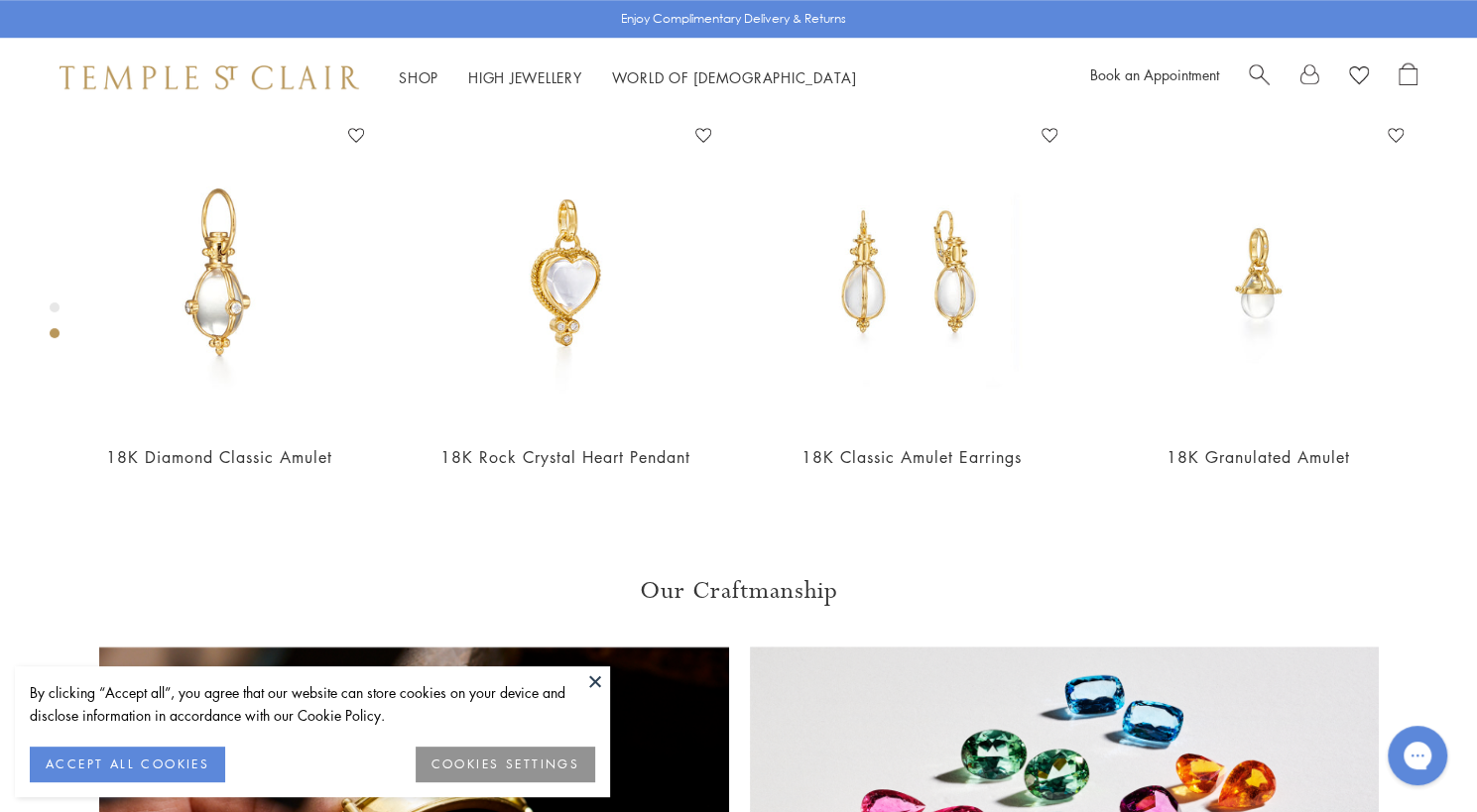 scroll, scrollTop: 1029, scrollLeft: 0, axis: vertical 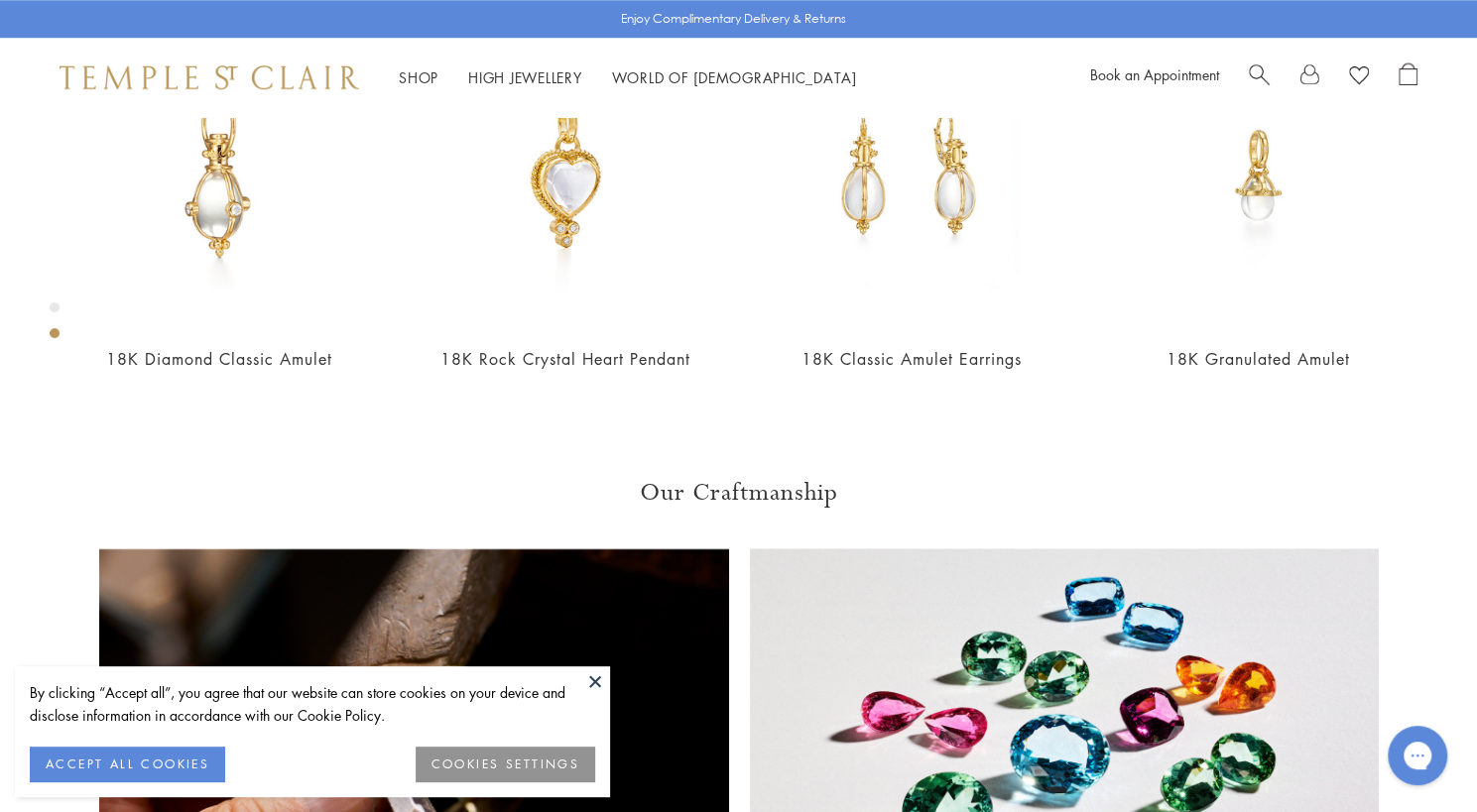 click on "S" at bounding box center (963, -571) 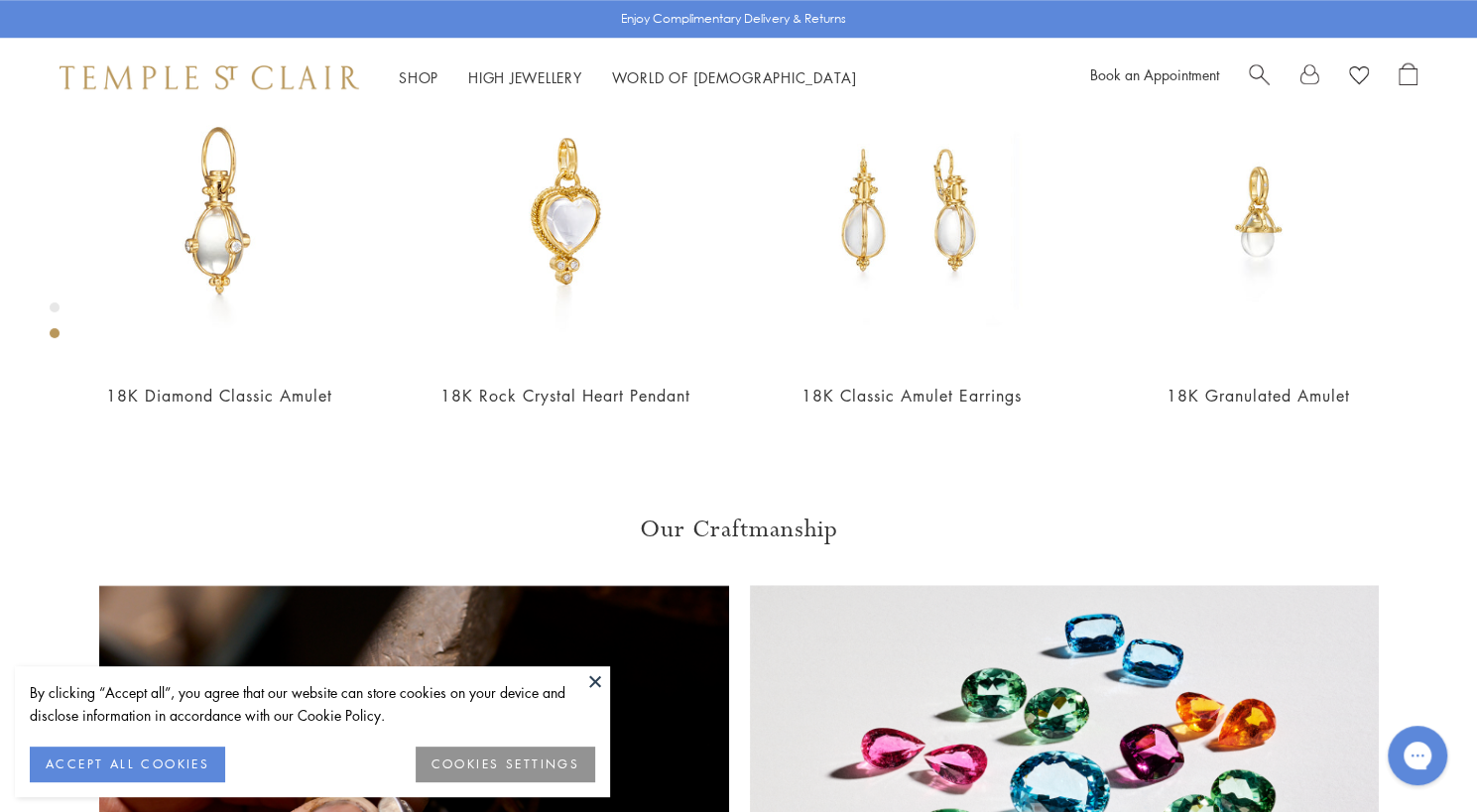 scroll, scrollTop: 993, scrollLeft: 0, axis: vertical 